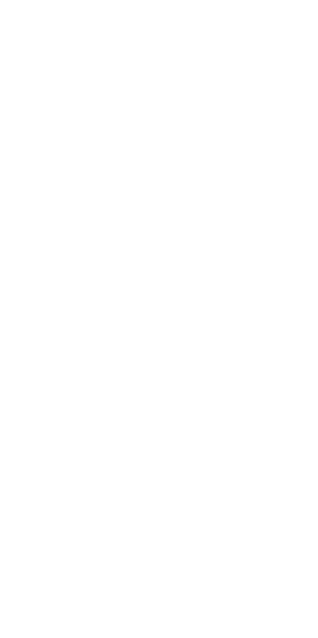 scroll, scrollTop: 0, scrollLeft: 0, axis: both 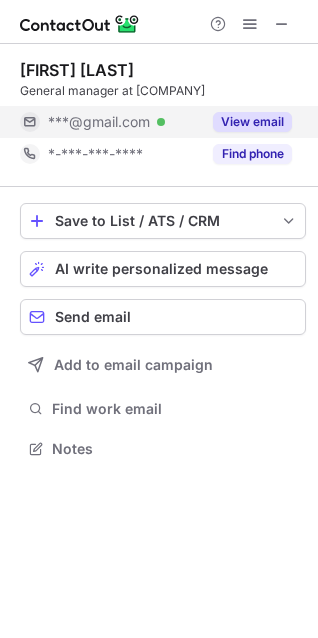 click on "View email" at bounding box center (252, 122) 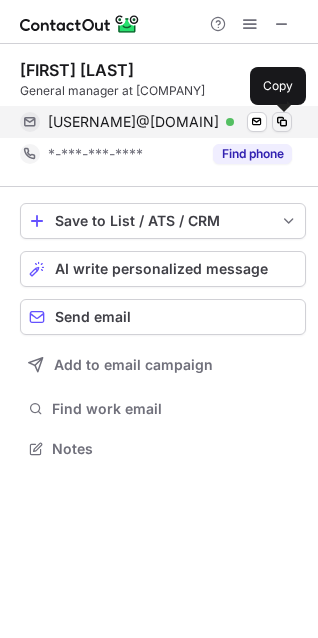 click at bounding box center (282, 122) 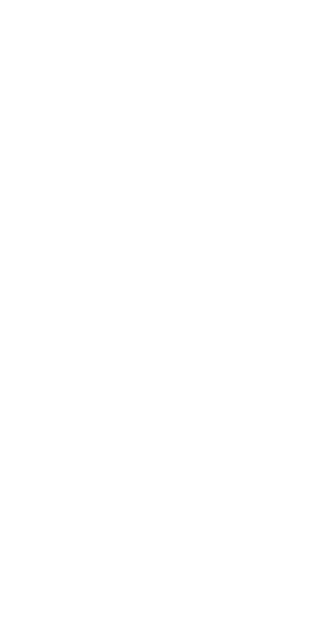 scroll, scrollTop: 0, scrollLeft: 0, axis: both 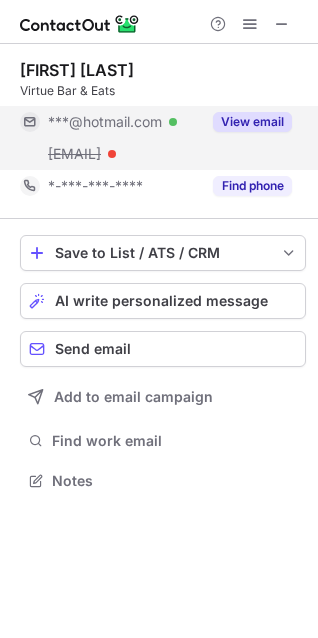 click on "View email" at bounding box center [246, 122] 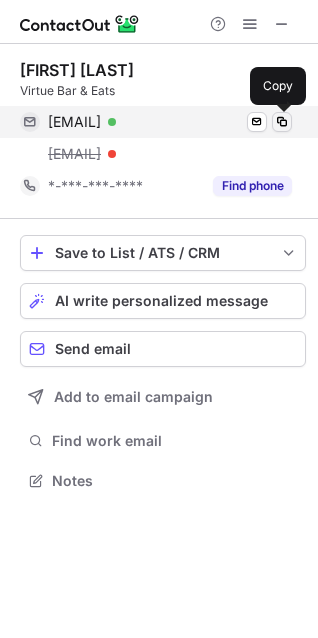 click at bounding box center (282, 122) 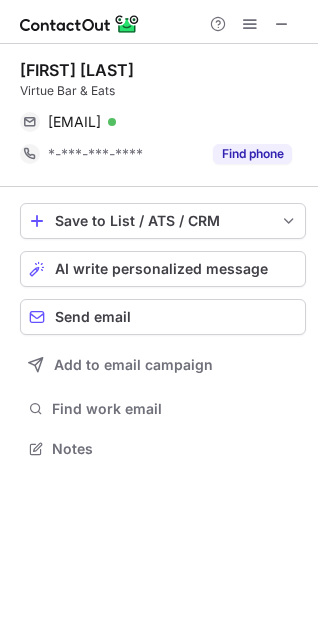 scroll, scrollTop: 435, scrollLeft: 318, axis: both 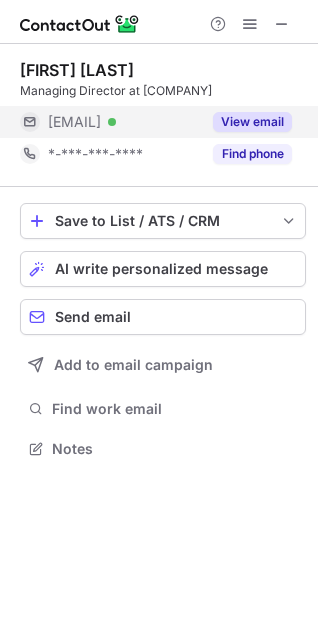 click on "View email" at bounding box center (252, 122) 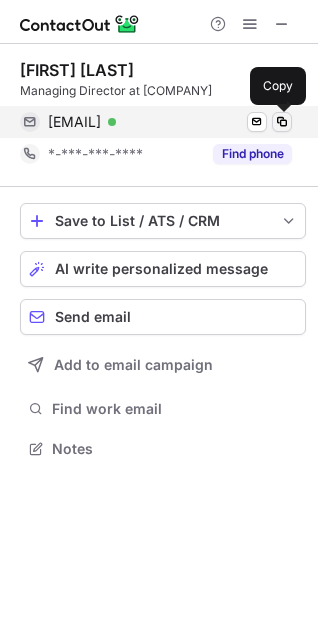 click at bounding box center [282, 122] 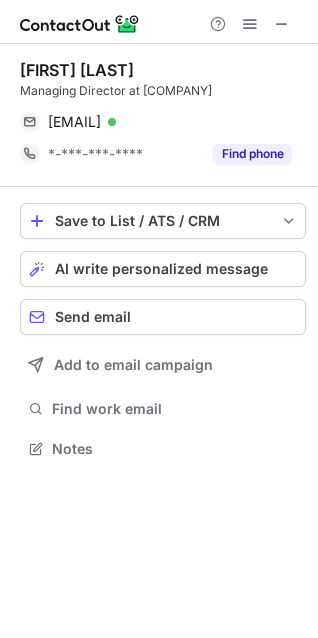 scroll, scrollTop: 10, scrollLeft: 10, axis: both 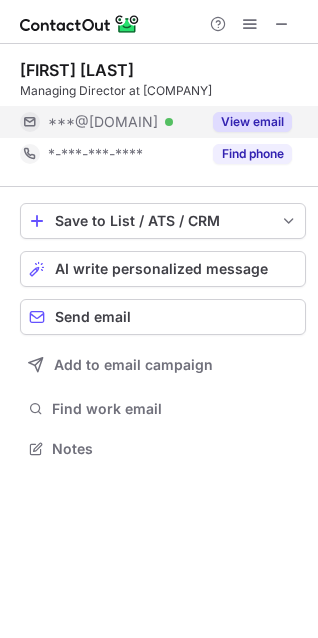 click on "View email" at bounding box center [252, 122] 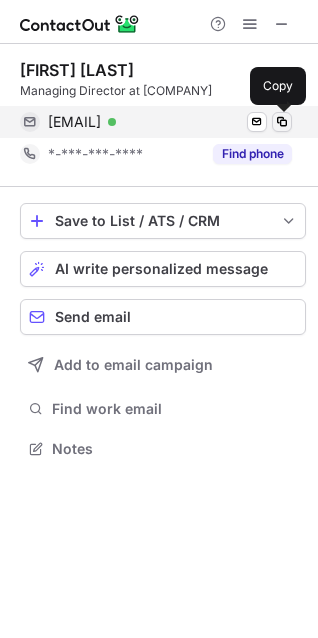 click at bounding box center [282, 122] 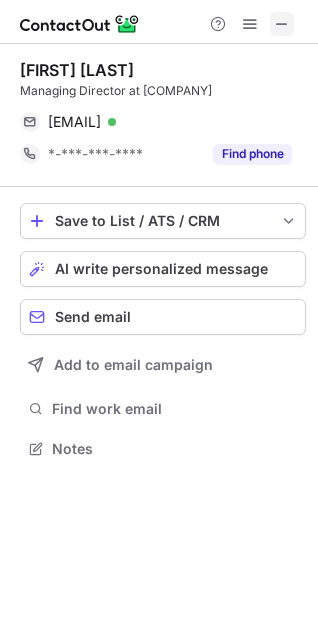 click at bounding box center [282, 24] 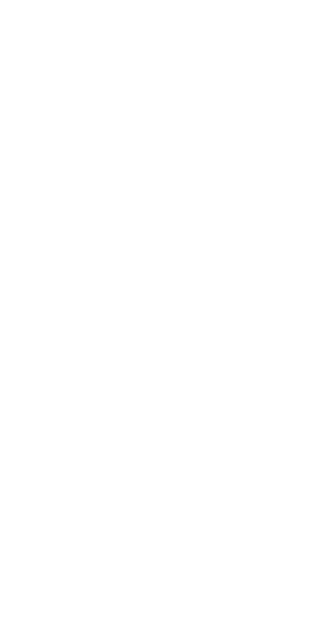 scroll, scrollTop: 0, scrollLeft: 0, axis: both 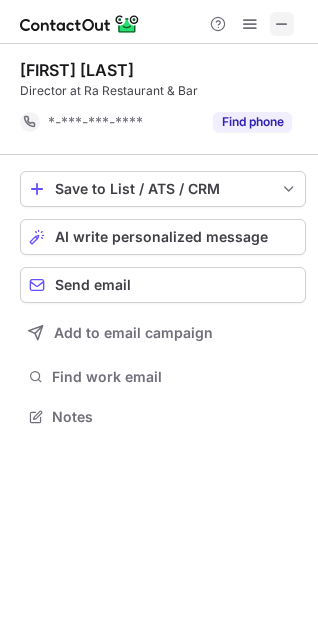 click at bounding box center [282, 24] 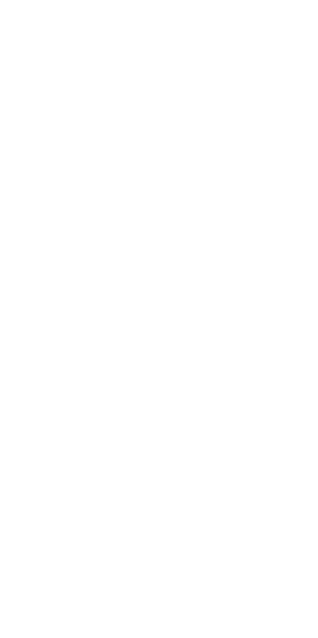 scroll, scrollTop: 0, scrollLeft: 0, axis: both 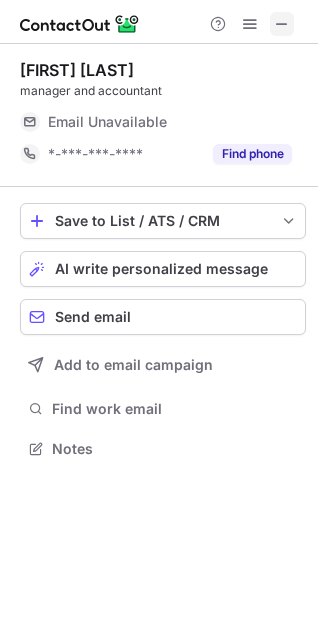 click at bounding box center [282, 24] 